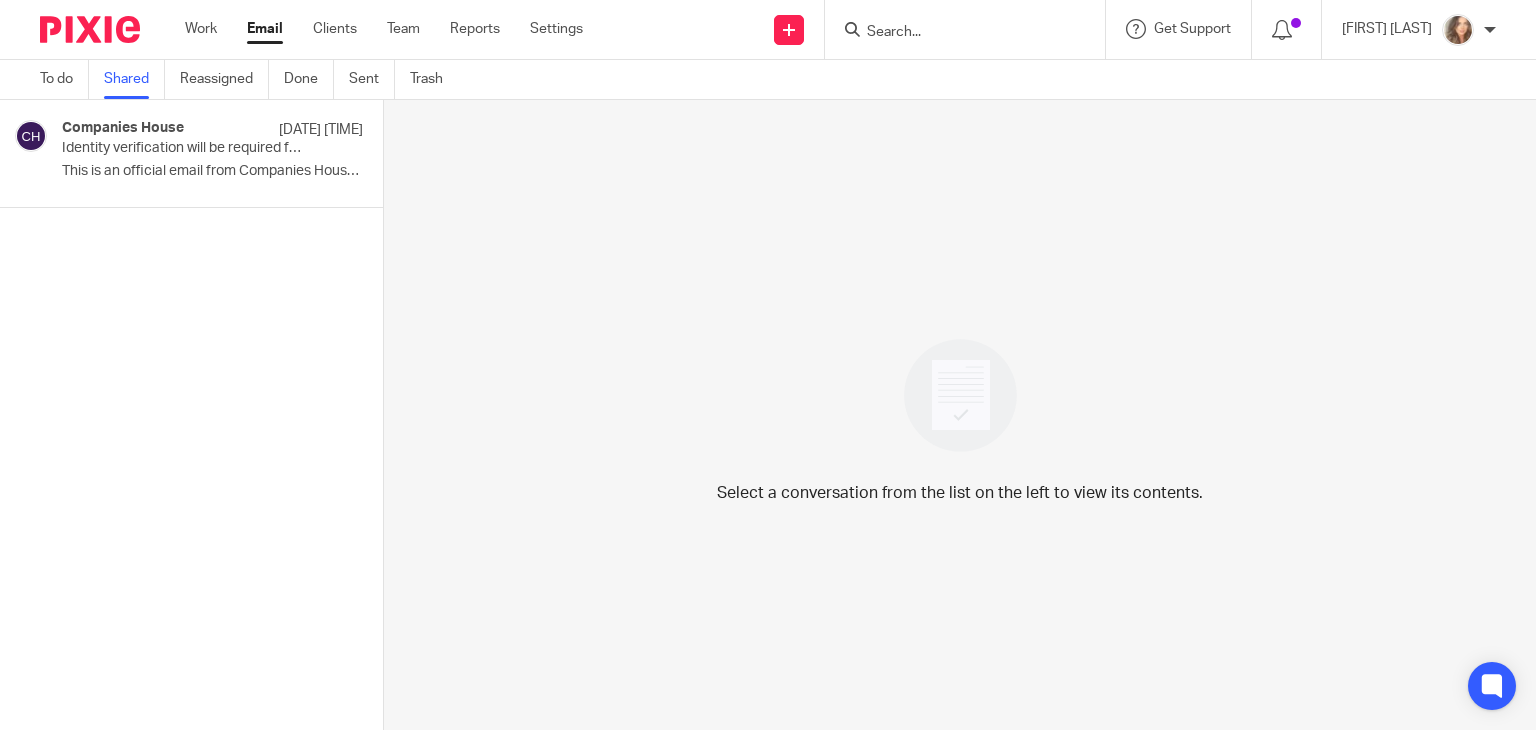scroll, scrollTop: 0, scrollLeft: 0, axis: both 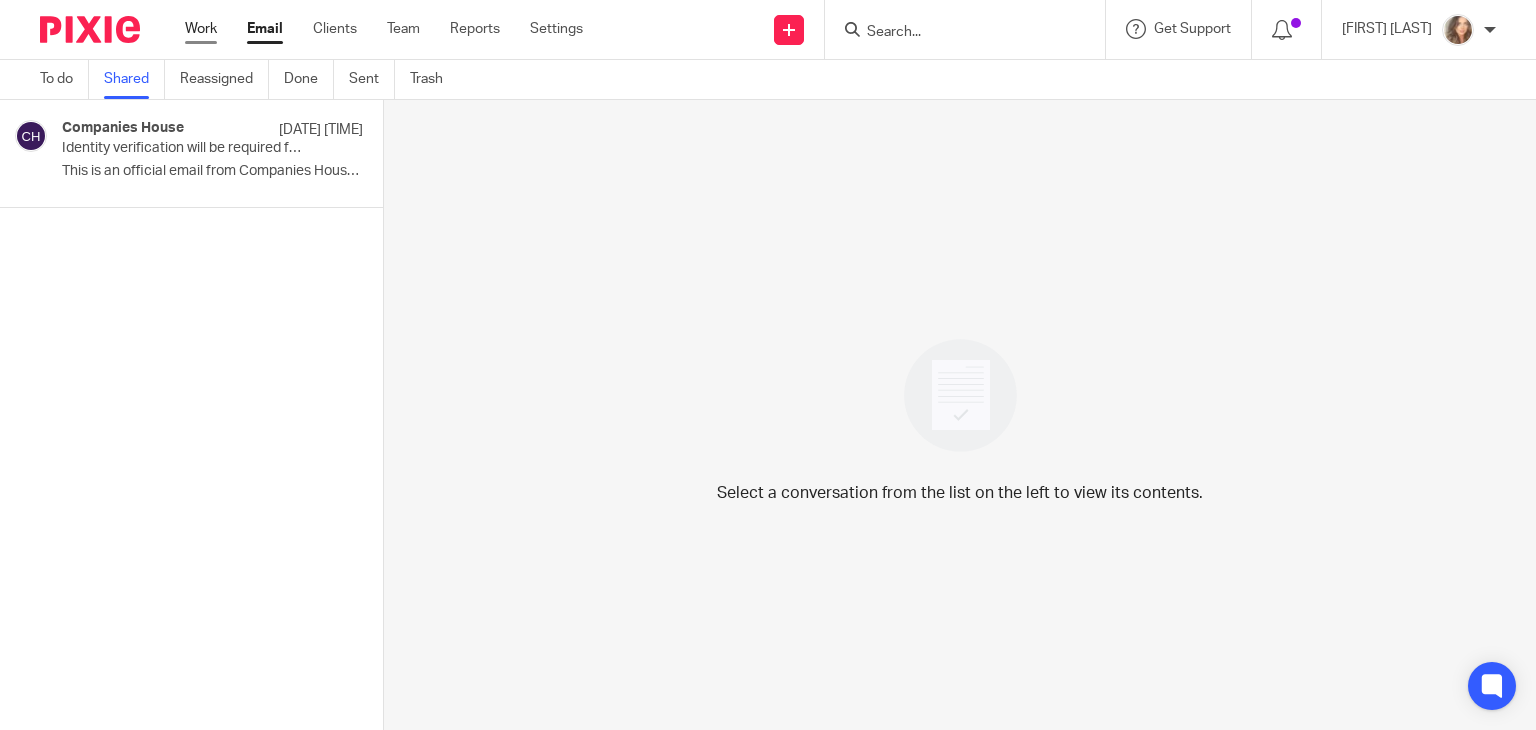 click on "Work" at bounding box center (201, 29) 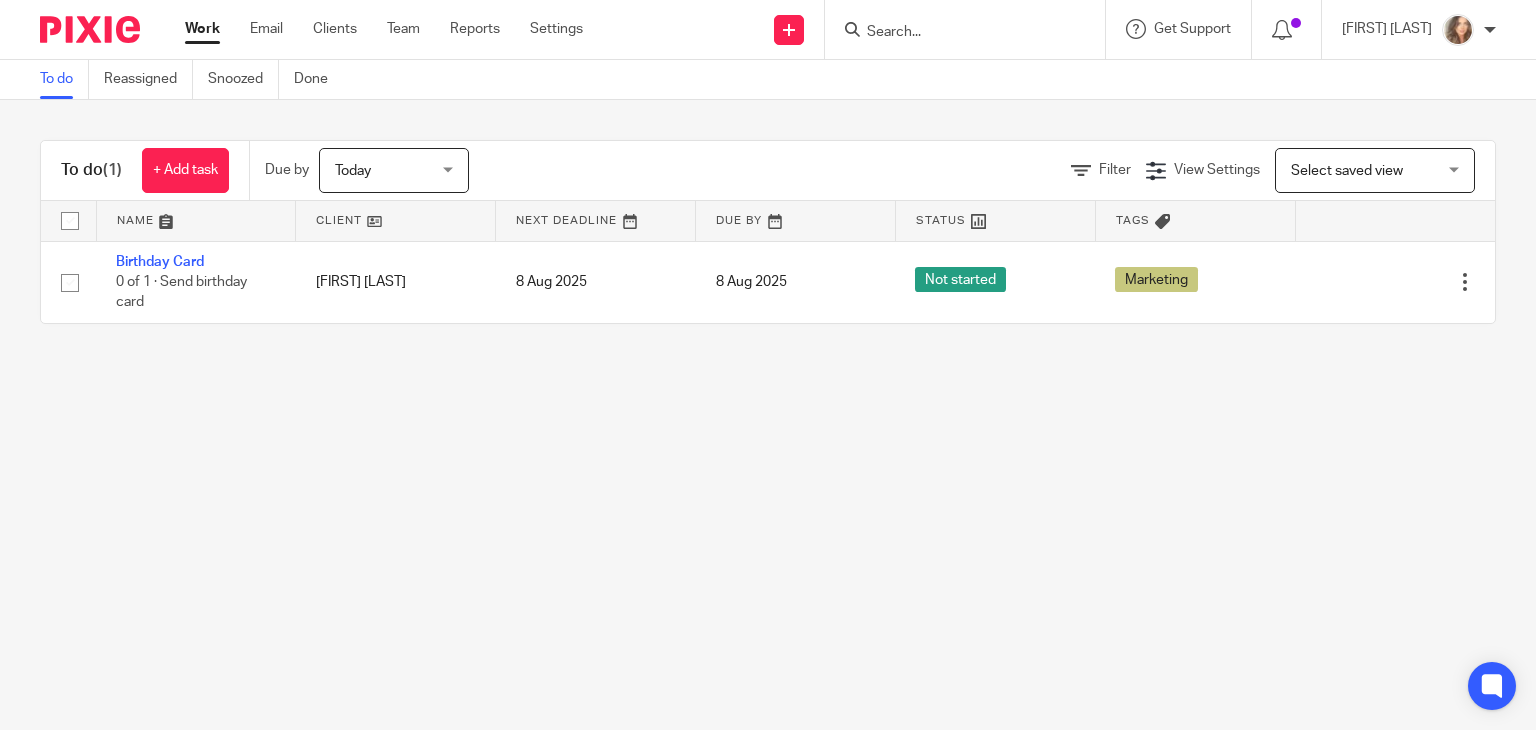 scroll, scrollTop: 0, scrollLeft: 0, axis: both 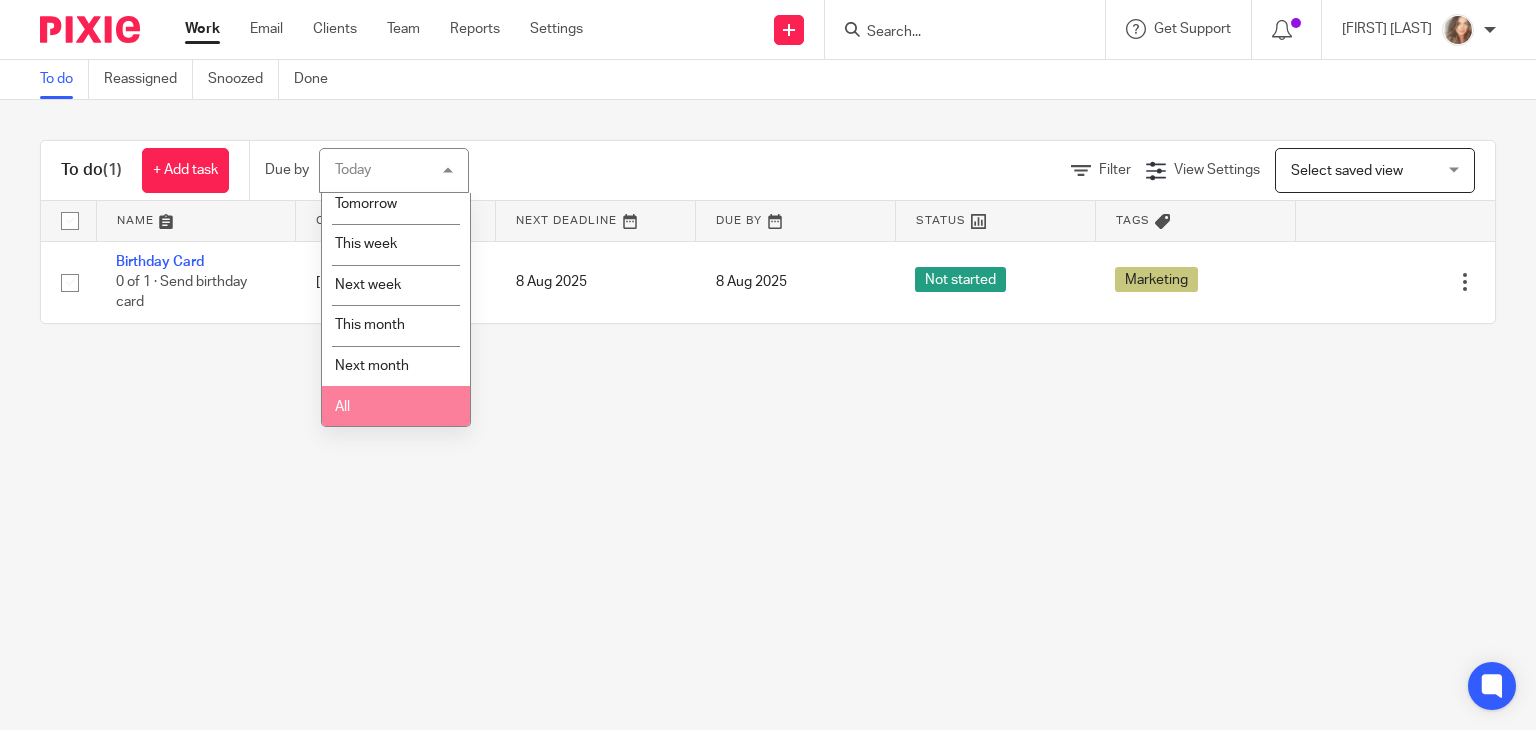 click on "All" at bounding box center (396, 406) 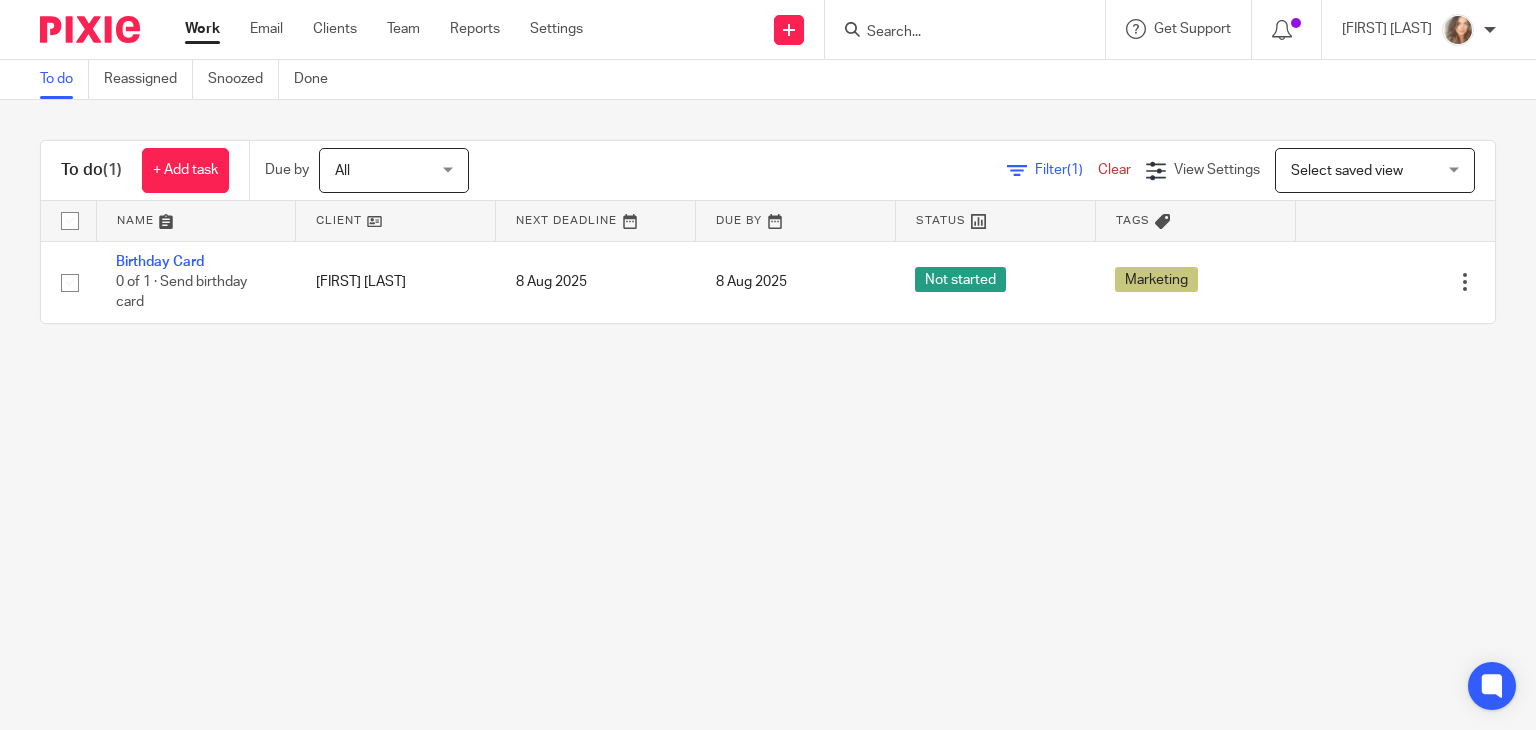 scroll, scrollTop: 0, scrollLeft: 0, axis: both 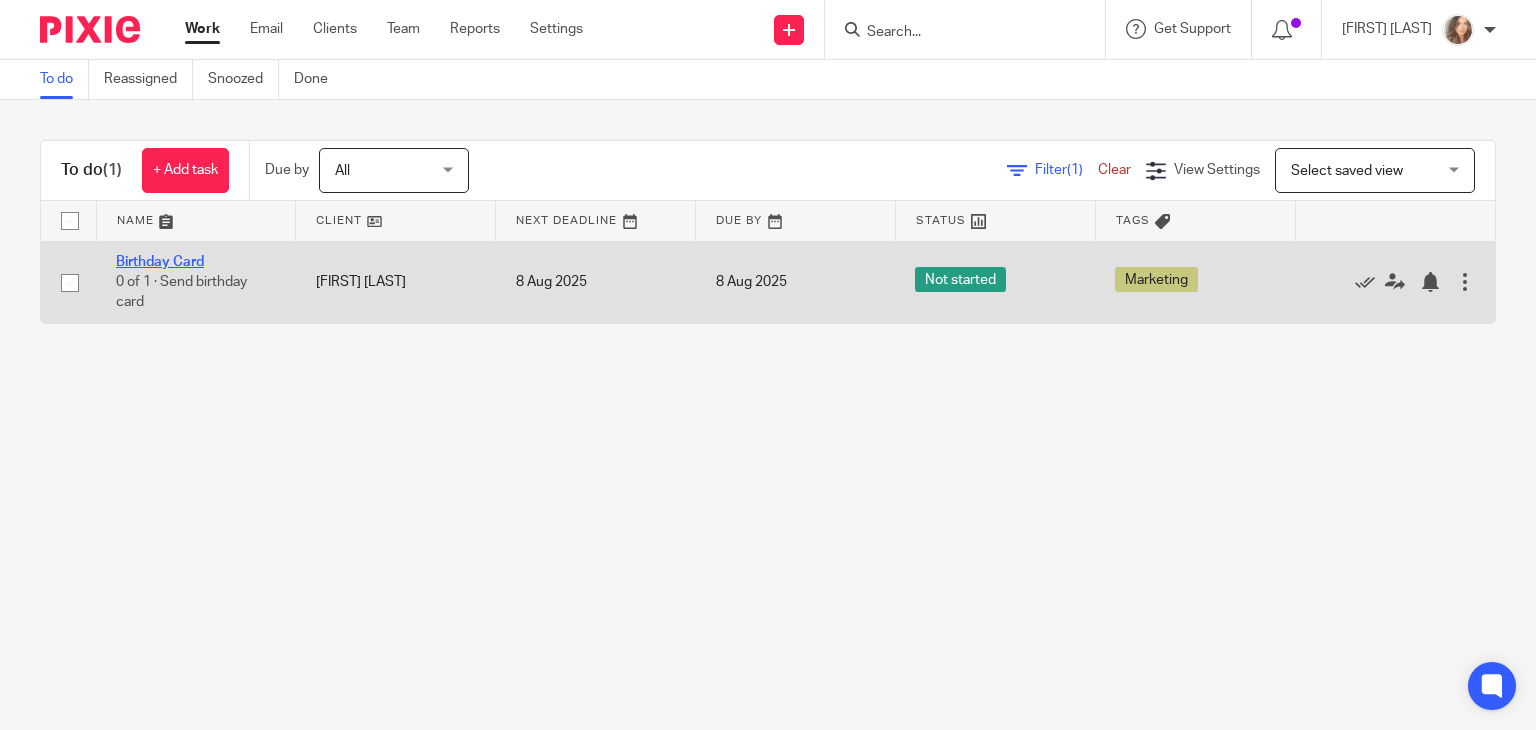 click on "Birthday Card" at bounding box center (160, 262) 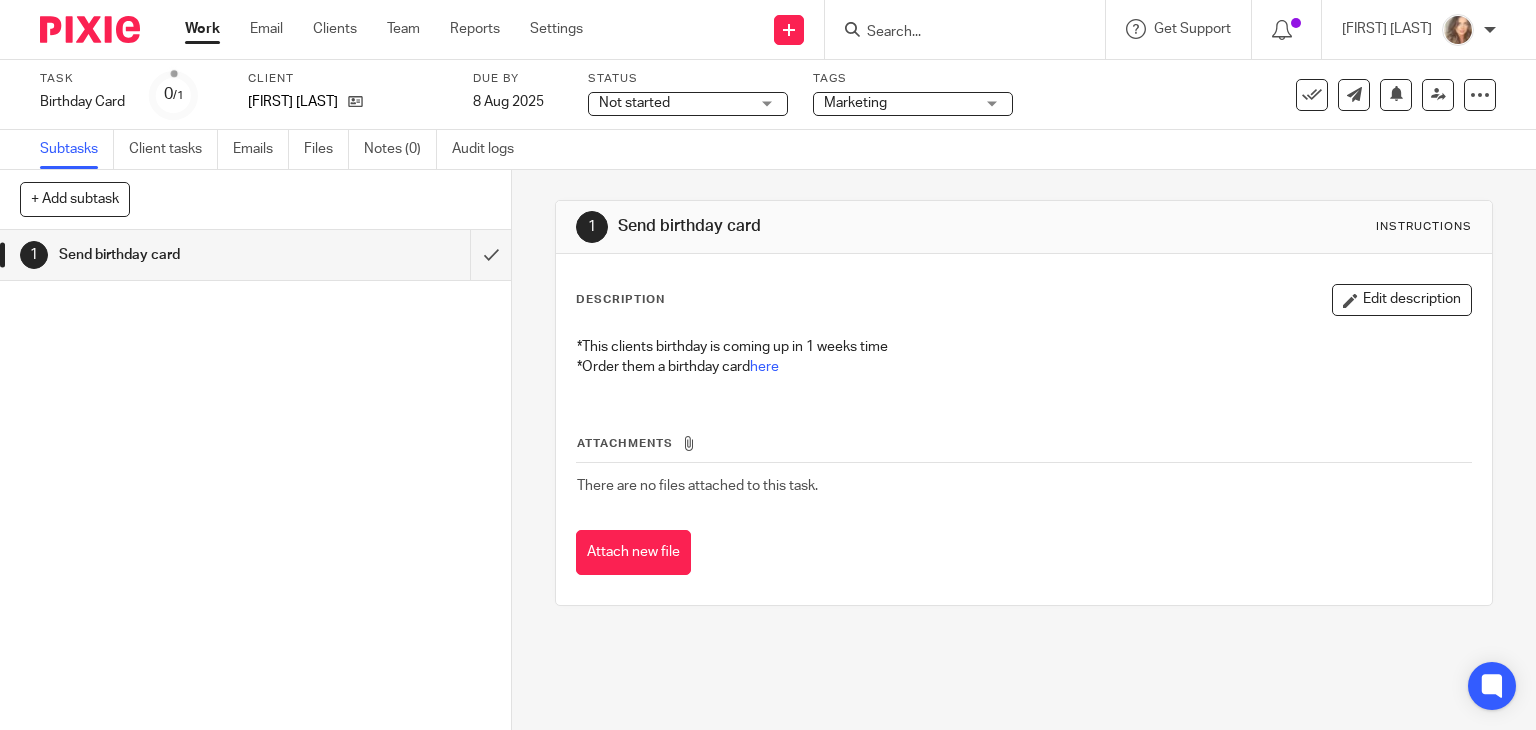 scroll, scrollTop: 0, scrollLeft: 0, axis: both 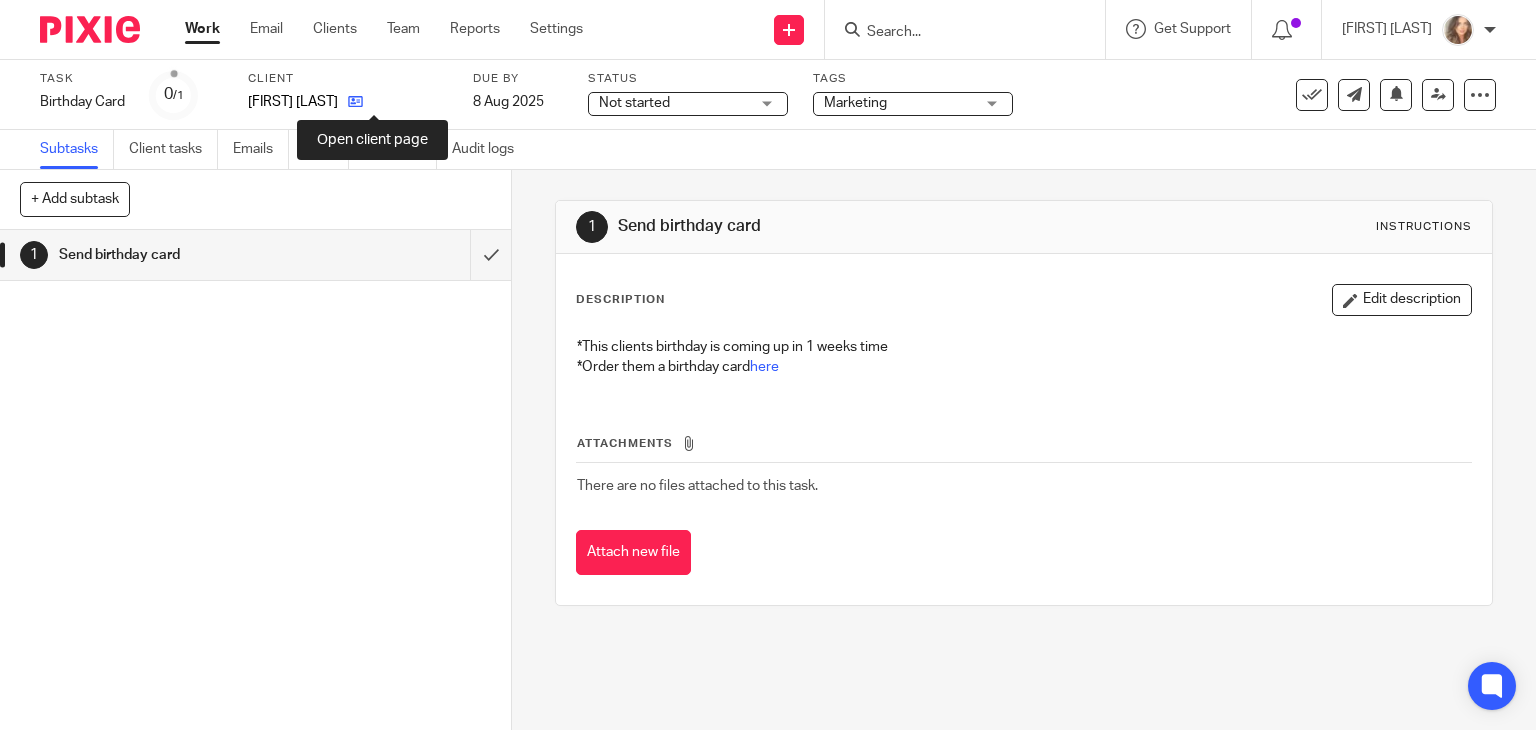 click at bounding box center (355, 101) 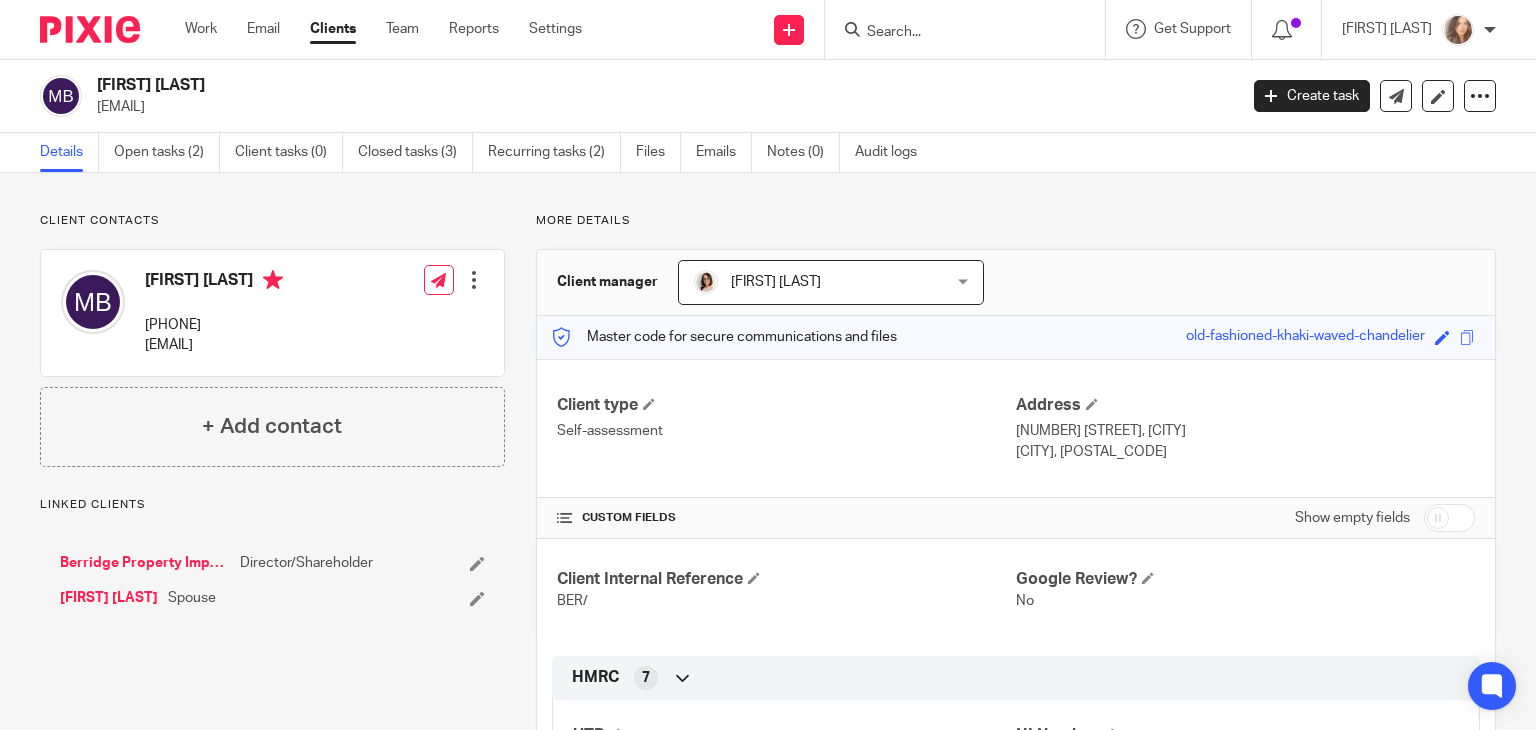 scroll, scrollTop: 0, scrollLeft: 0, axis: both 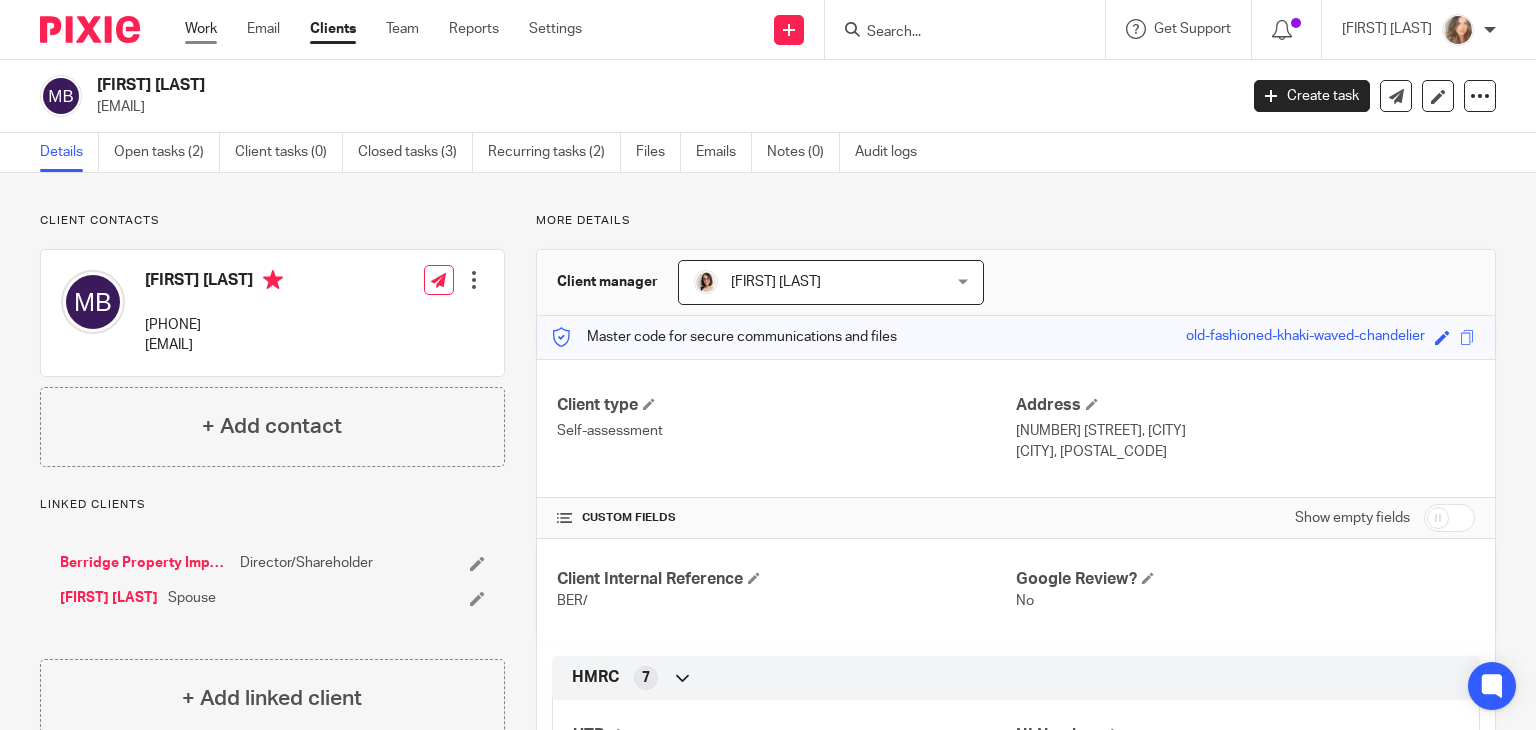 click on "Work" at bounding box center (201, 29) 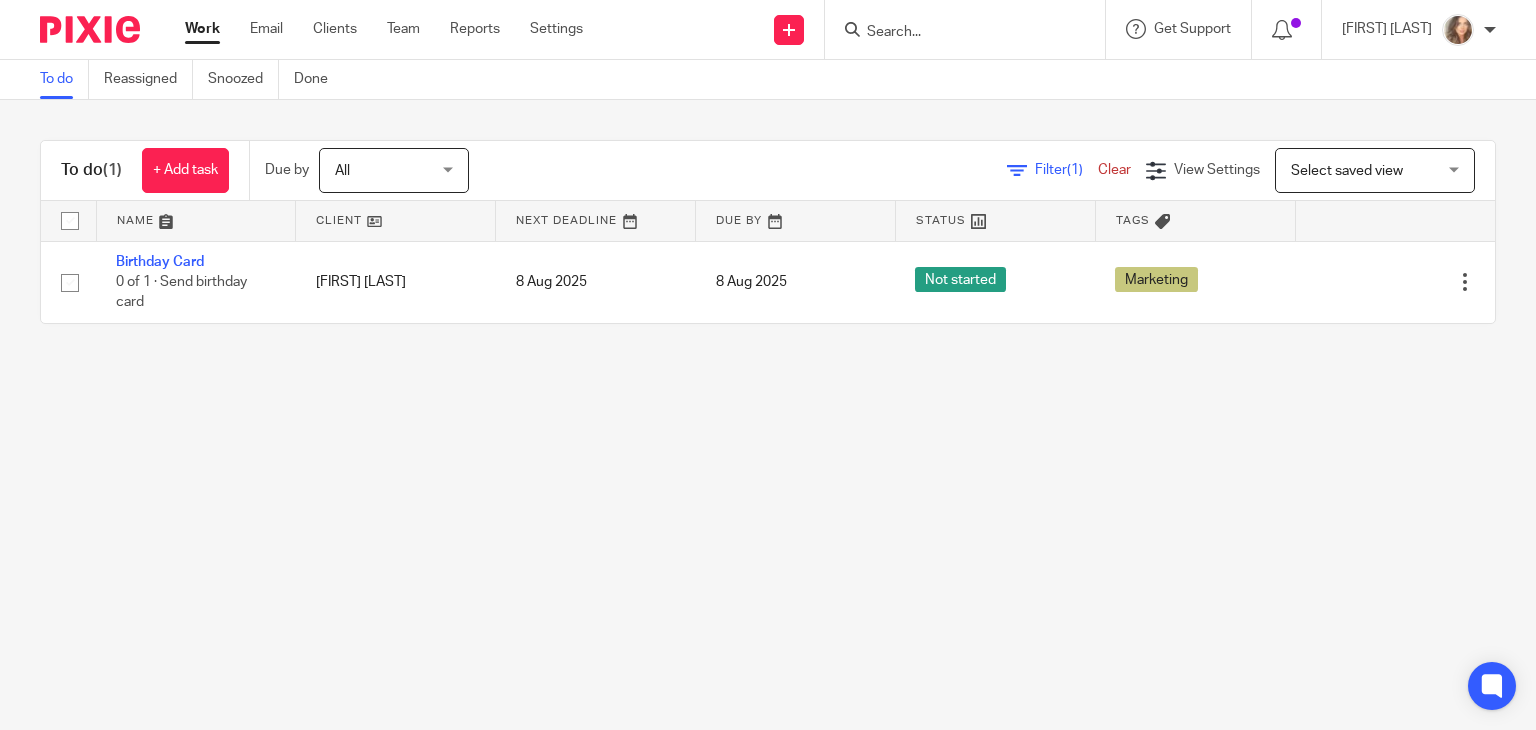 scroll, scrollTop: 0, scrollLeft: 0, axis: both 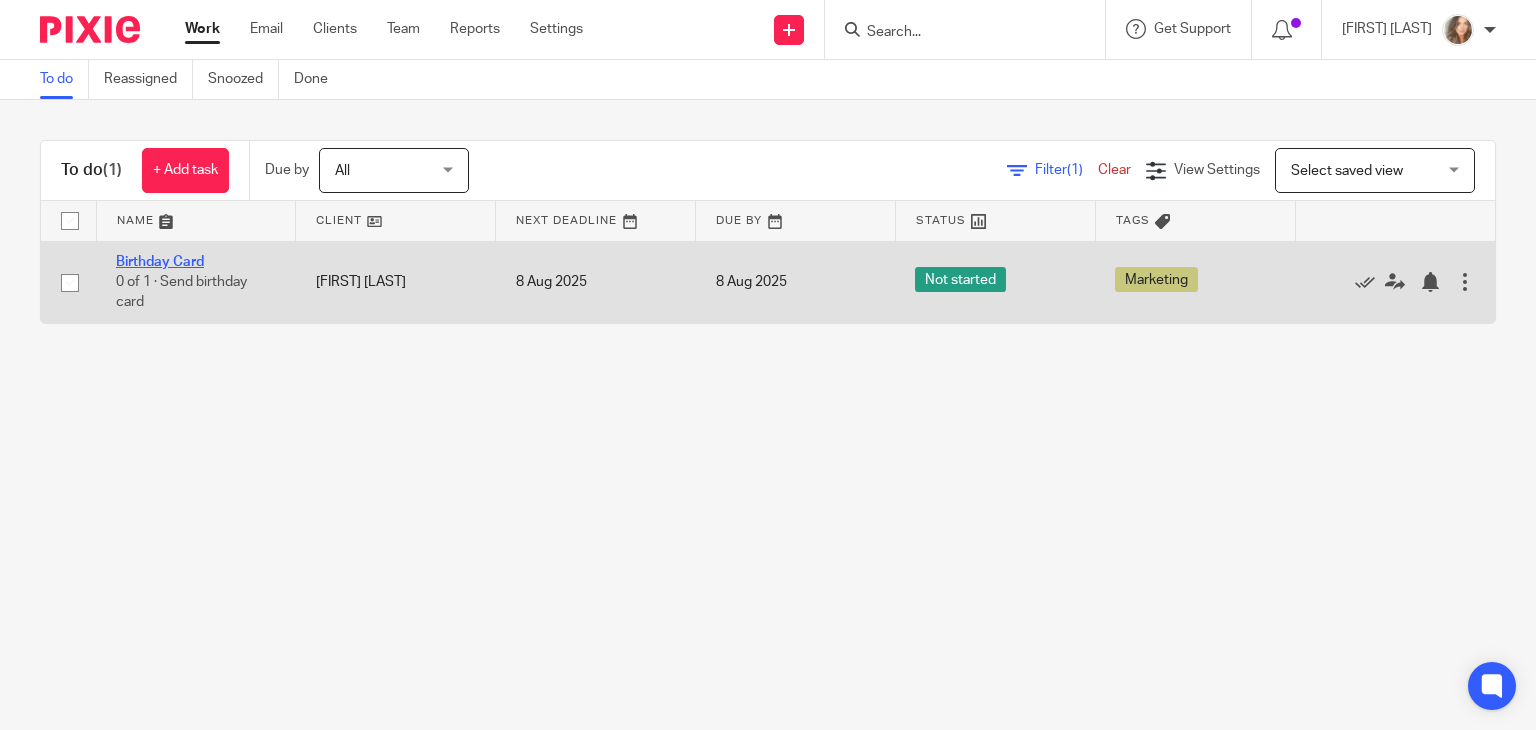 click on "Birthday Card" at bounding box center (160, 262) 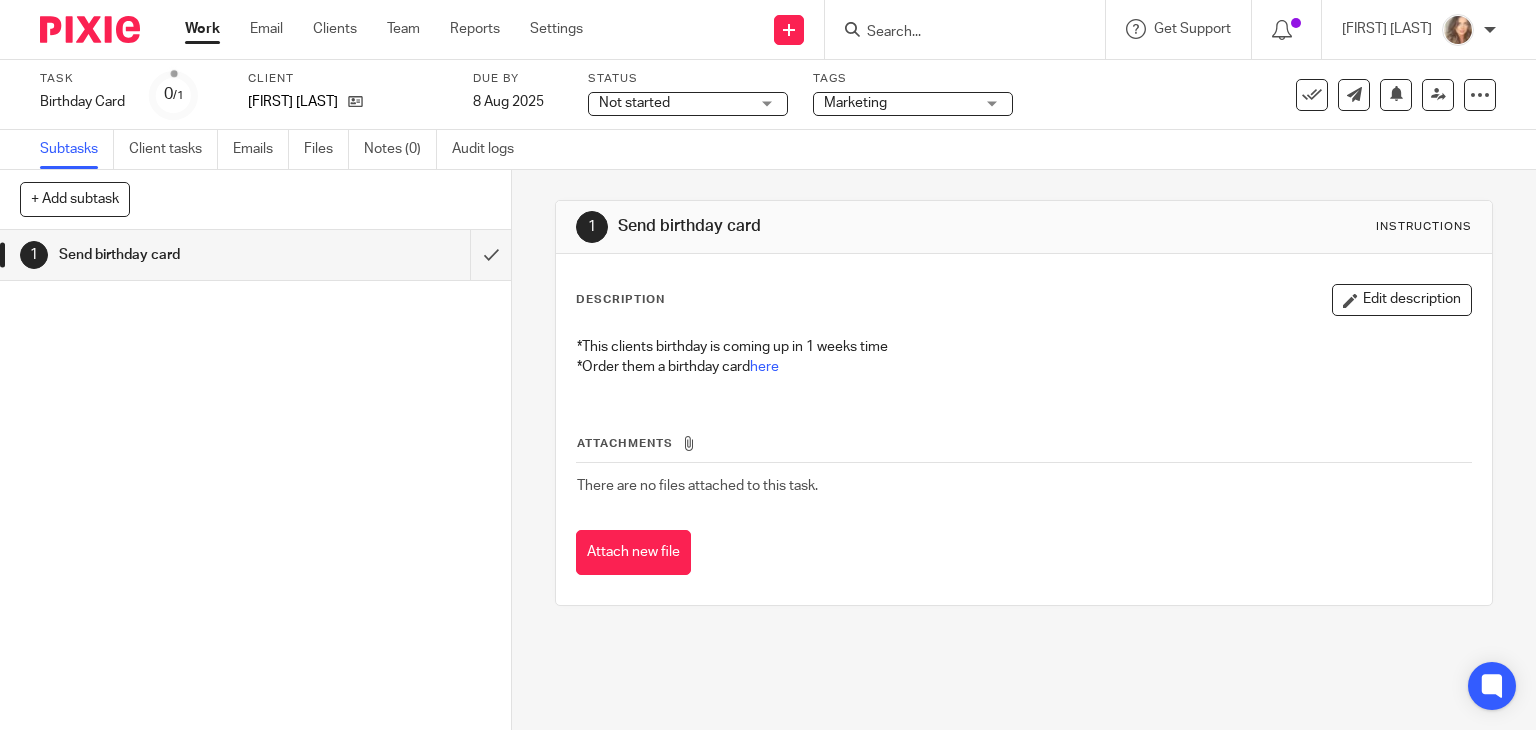 scroll, scrollTop: 0, scrollLeft: 0, axis: both 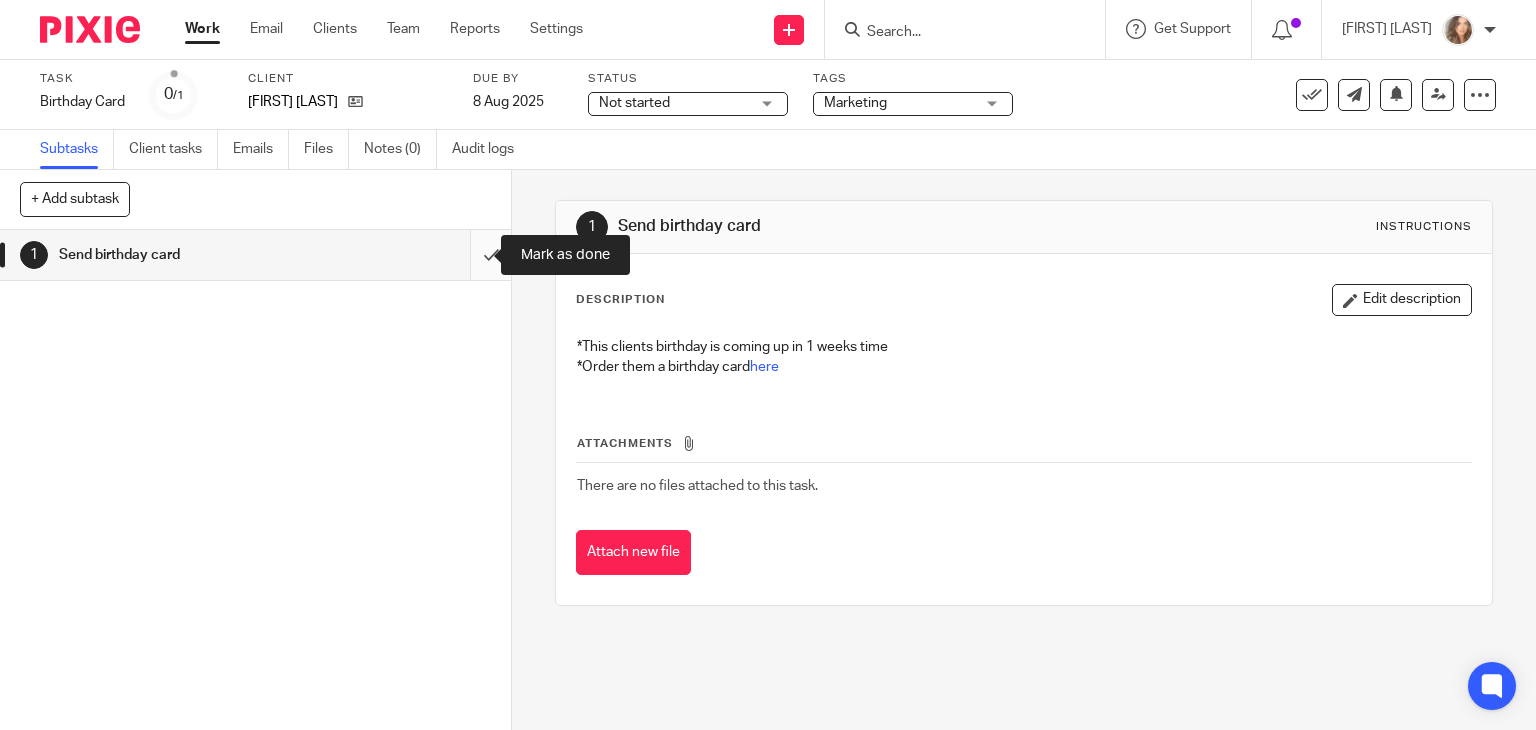 click at bounding box center (255, 255) 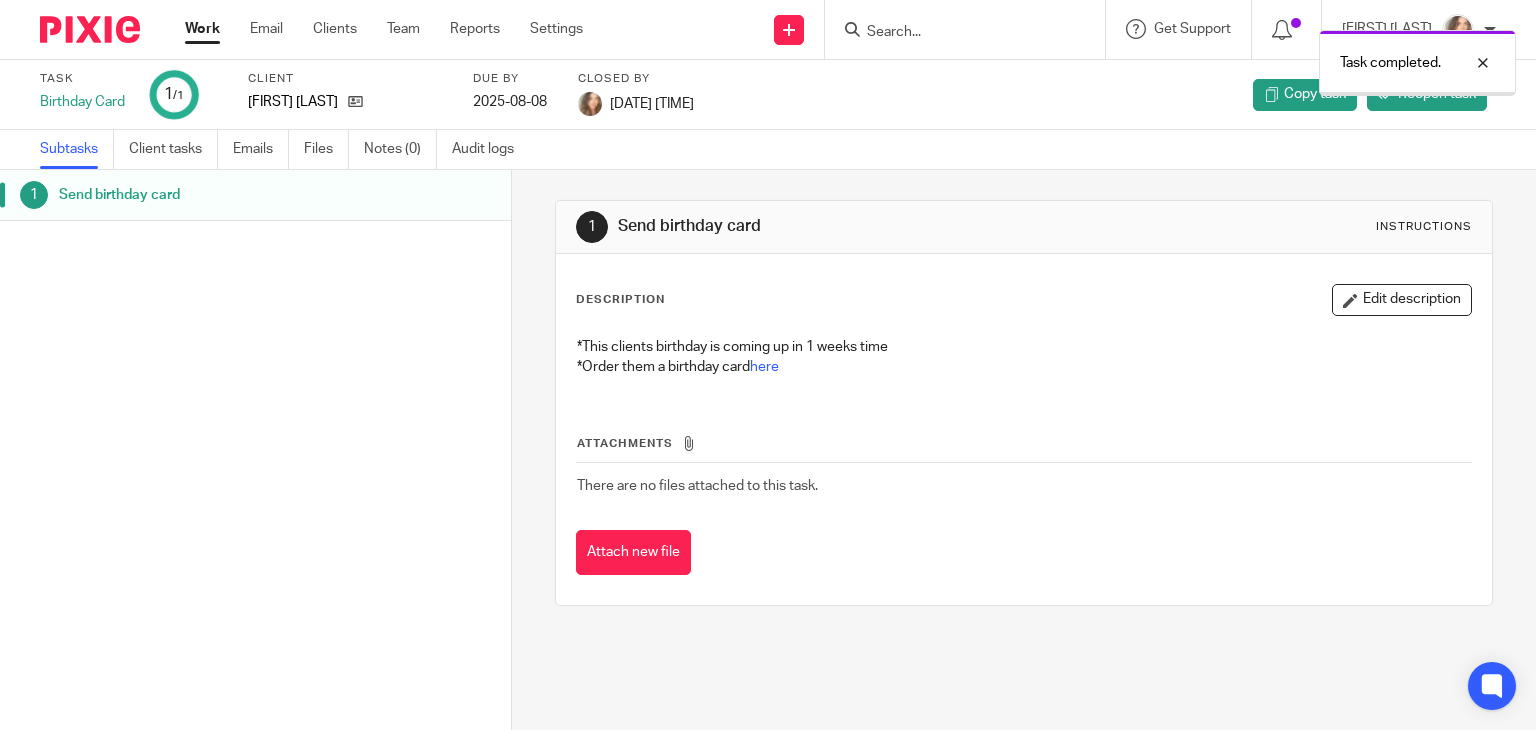 scroll, scrollTop: 0, scrollLeft: 0, axis: both 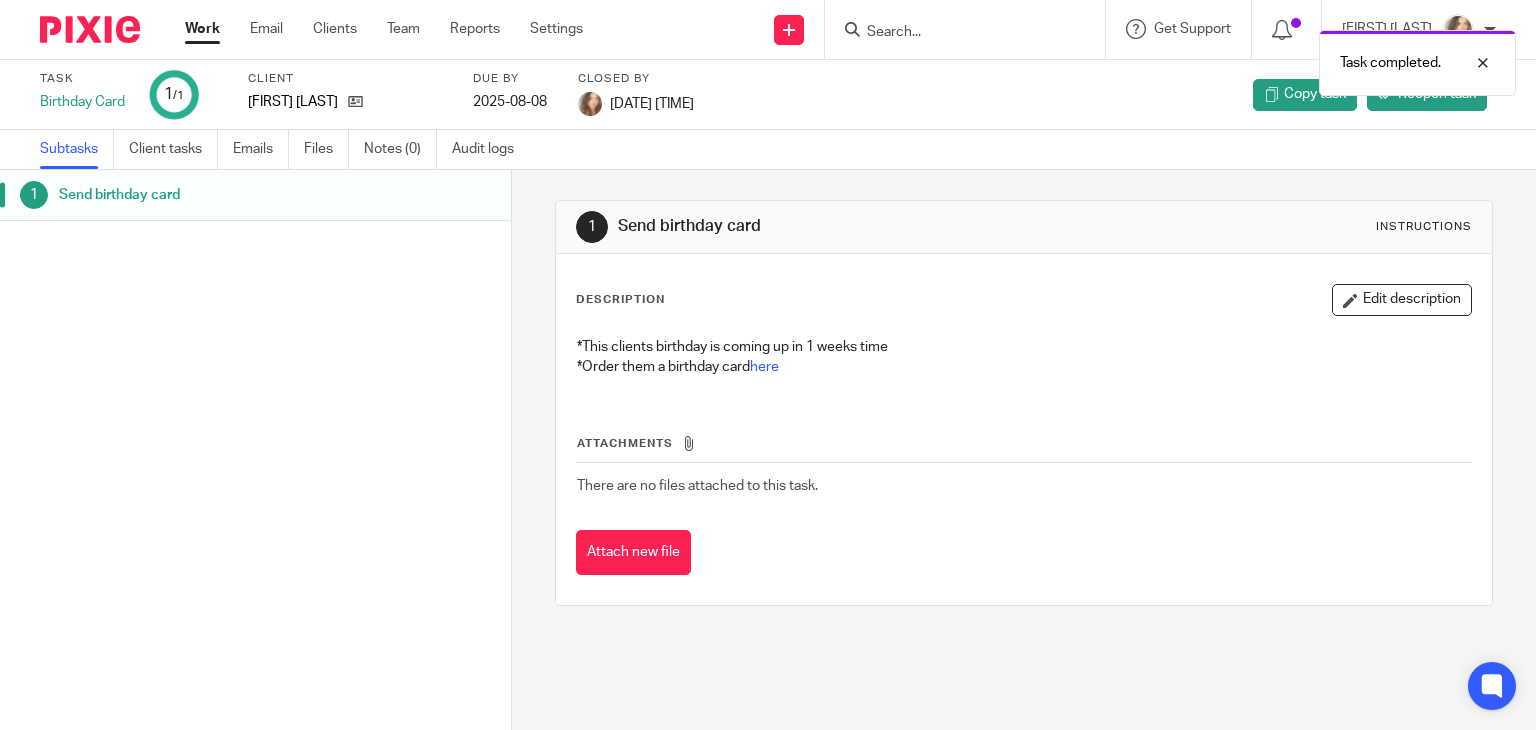 click on "Work" at bounding box center (202, 29) 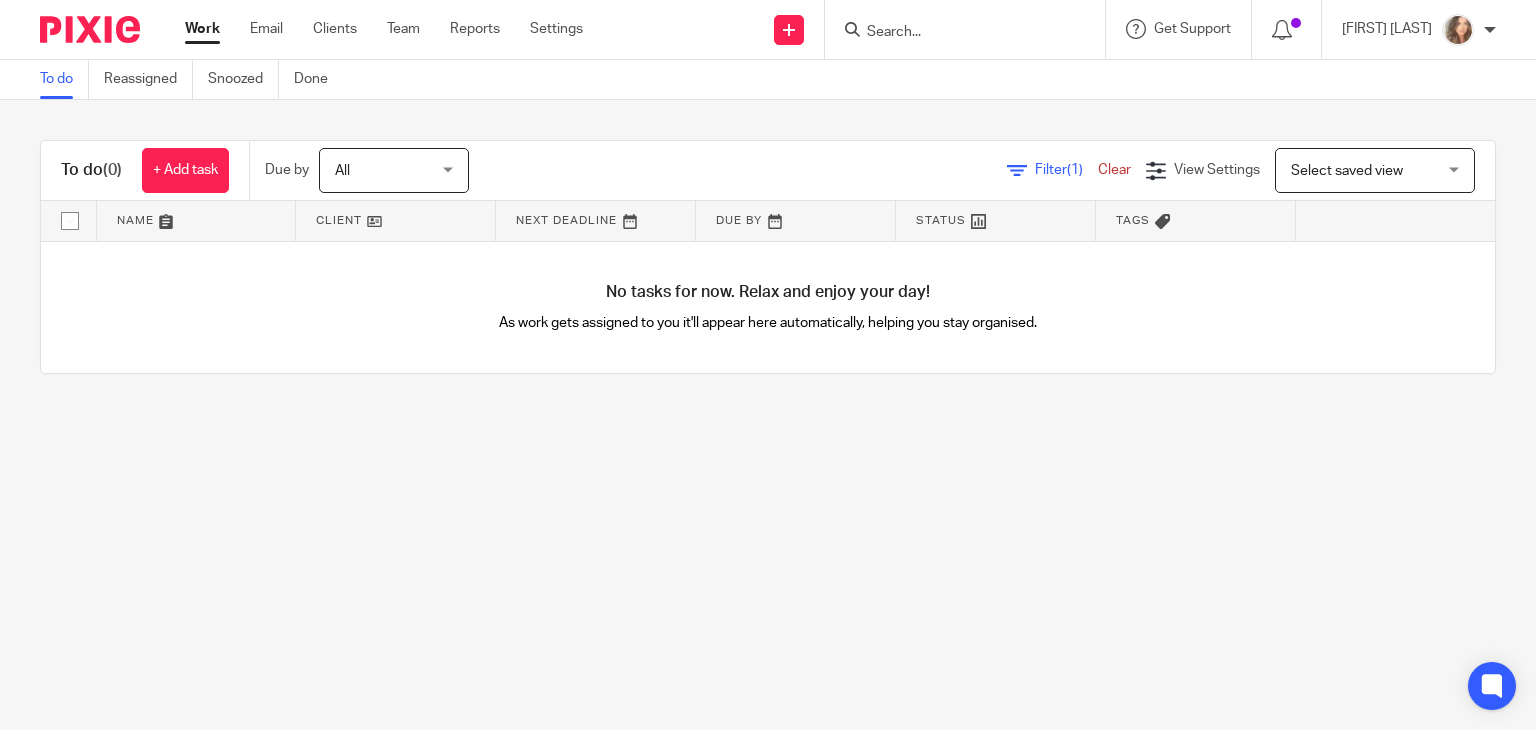 scroll, scrollTop: 0, scrollLeft: 0, axis: both 